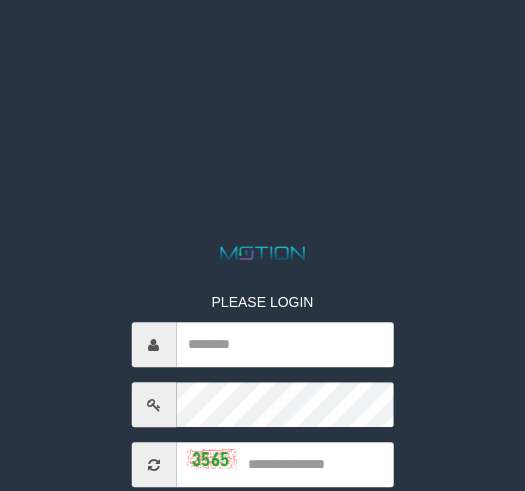 scroll, scrollTop: 0, scrollLeft: 0, axis: both 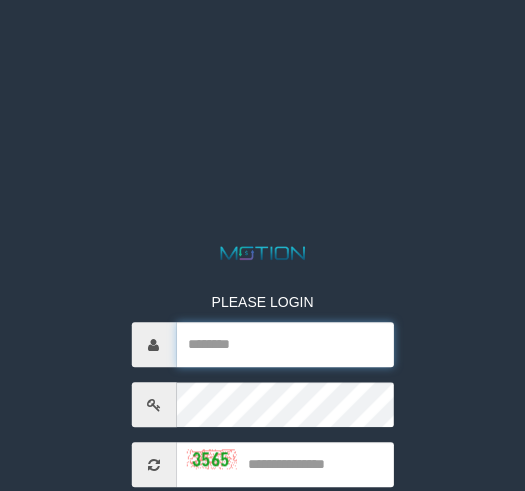 click at bounding box center [285, 345] 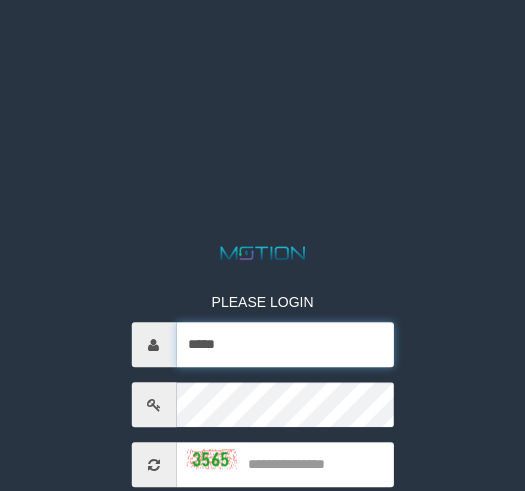 type on "*****" 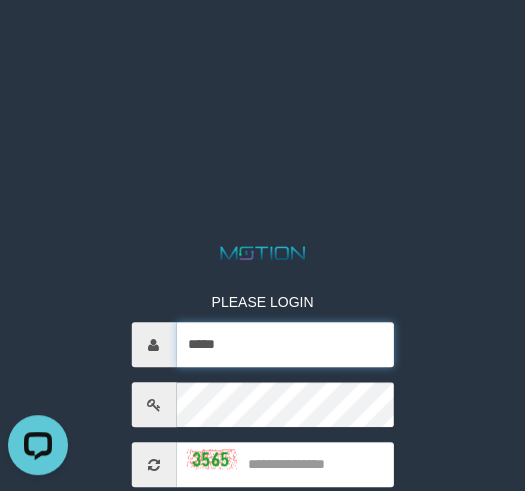 scroll, scrollTop: 0, scrollLeft: 0, axis: both 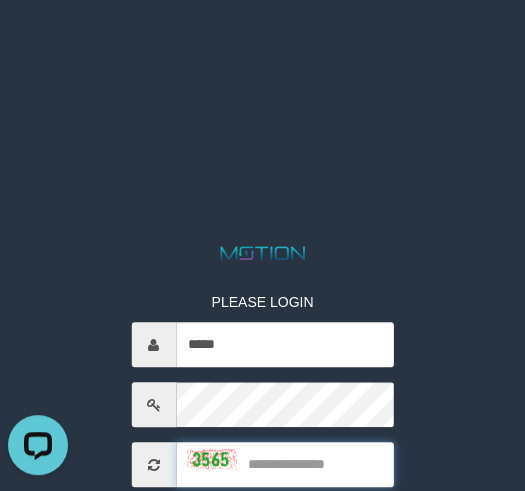 click at bounding box center [285, 465] 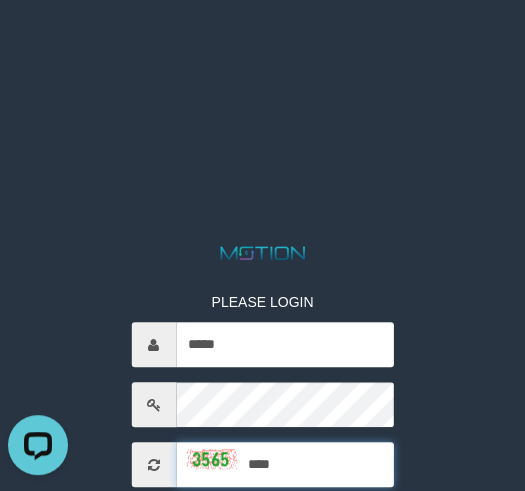 type on "****" 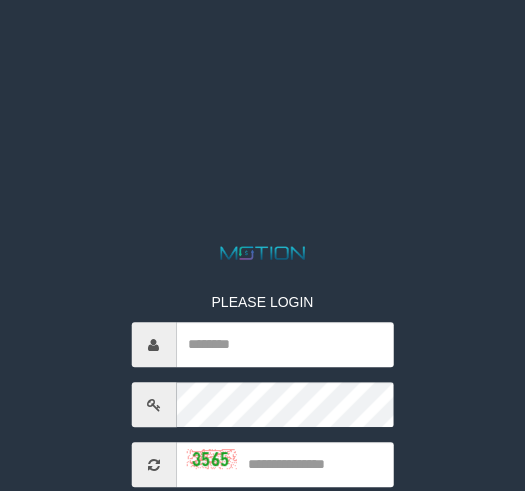 scroll, scrollTop: 0, scrollLeft: 0, axis: both 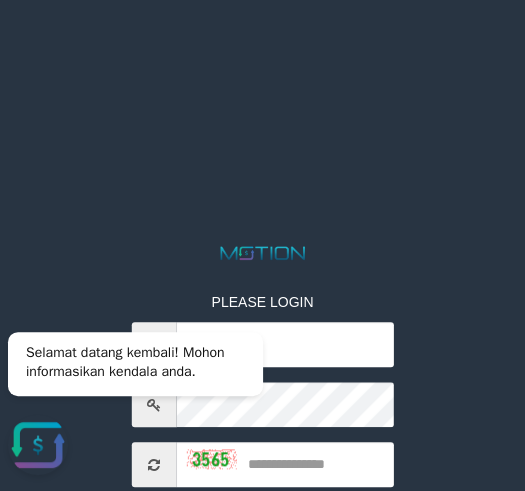 click on "PLEASE LOGIN
Whoops!  We has encountered some problem.
These credentials do not match our records.
*****
code © 2012-2018 dwg" at bounding box center (262, 25) 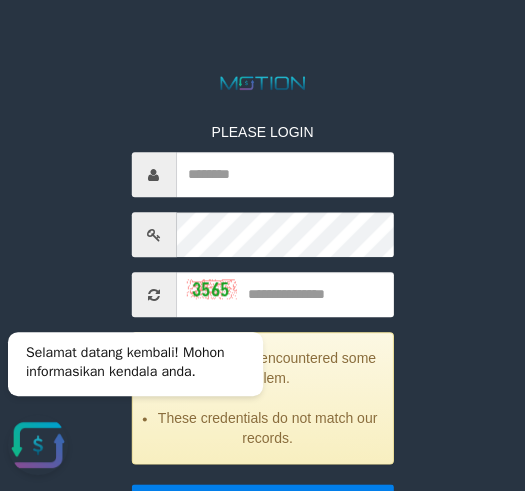 scroll, scrollTop: 200, scrollLeft: 0, axis: vertical 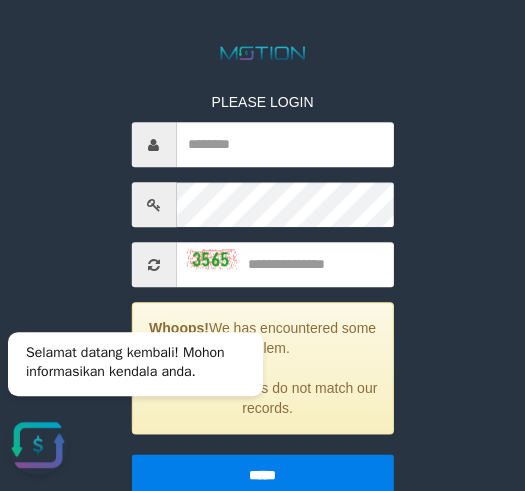 drag, startPoint x: 34, startPoint y: 0, endPoint x: 412, endPoint y: 0, distance: 378 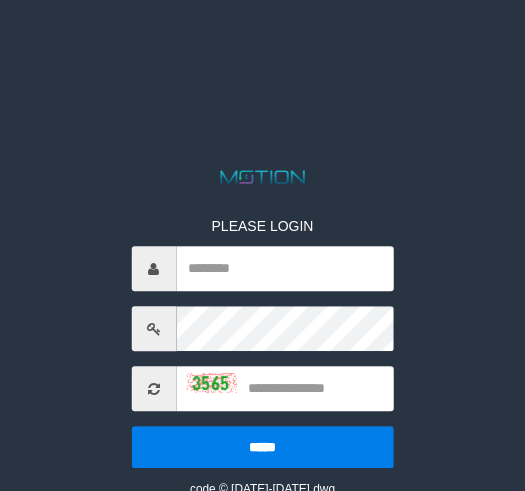 scroll, scrollTop: 0, scrollLeft: 0, axis: both 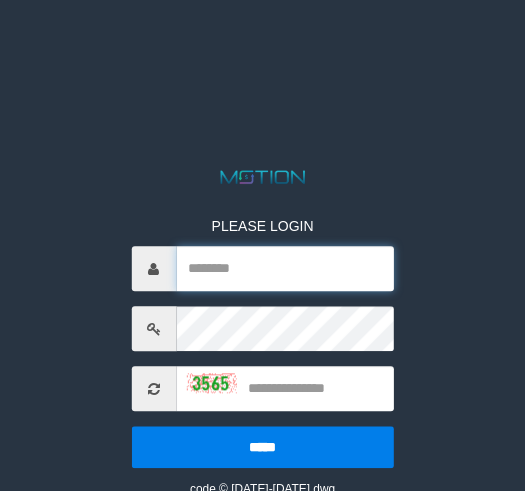 click at bounding box center (285, 269) 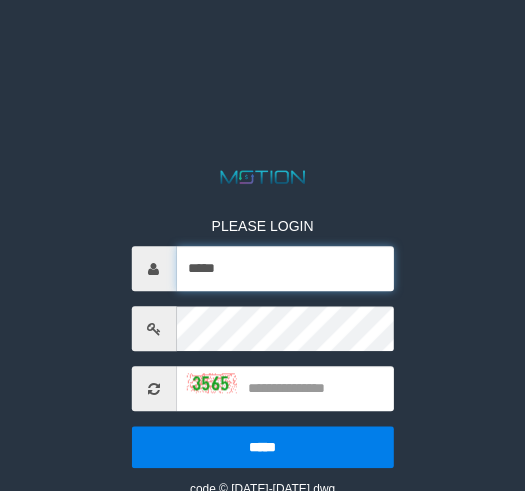 type on "*****" 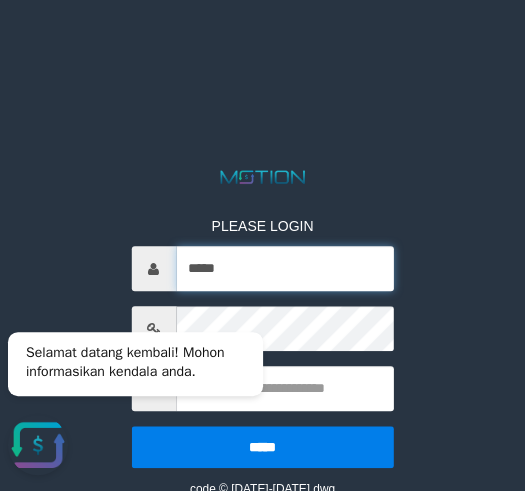 scroll, scrollTop: 0, scrollLeft: 0, axis: both 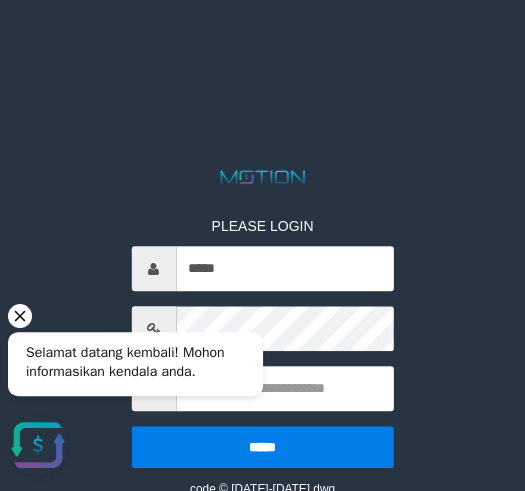 click on "Selamat datang kembali! Mohon informasikan kendala anda." at bounding box center [135, 355] 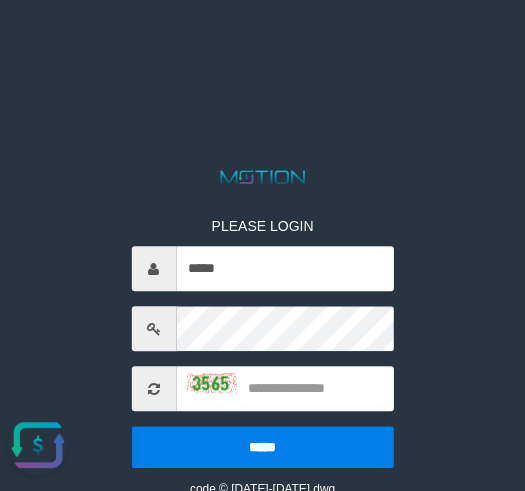 click at bounding box center [139, 393] 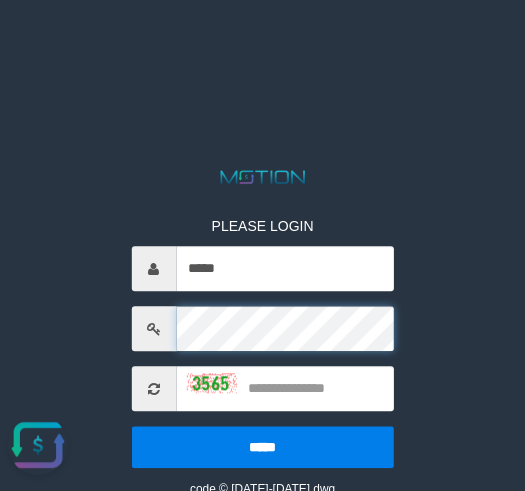 click on "PLEASE LOGIN
*****
*****
code © 2012-2018 dwg" at bounding box center (262, 25) 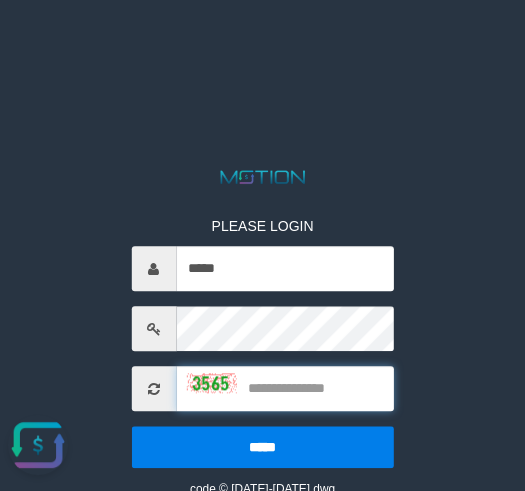click at bounding box center [285, 389] 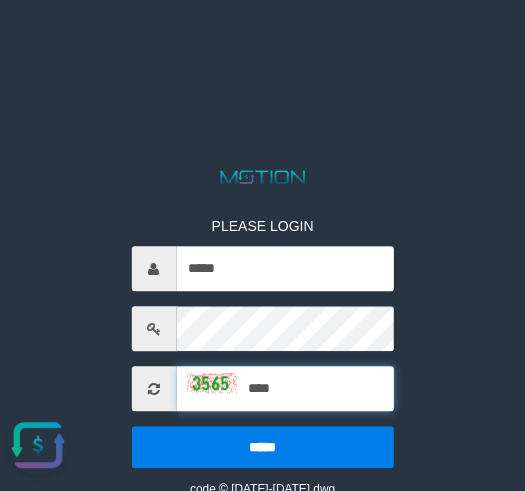 type on "****" 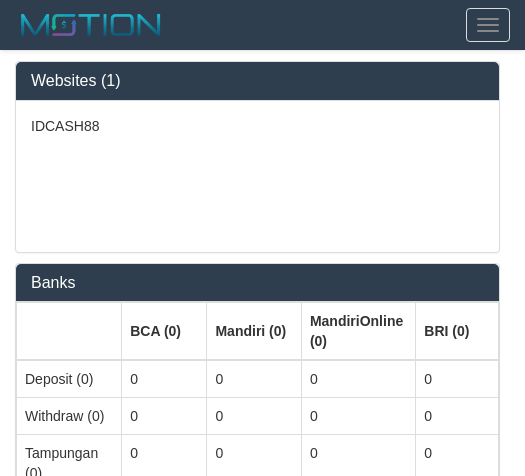 select on "***" 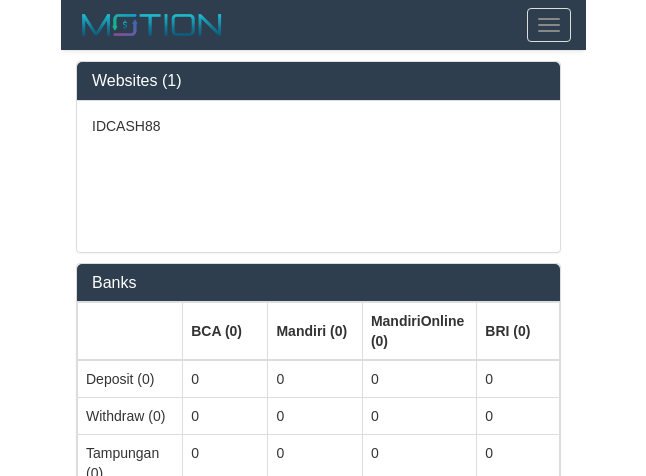 scroll, scrollTop: 0, scrollLeft: 0, axis: both 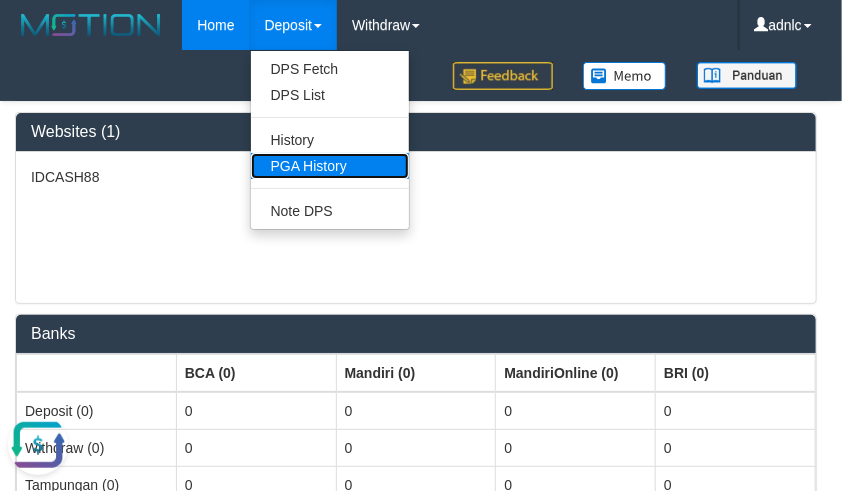 click on "PGA History" at bounding box center [330, 166] 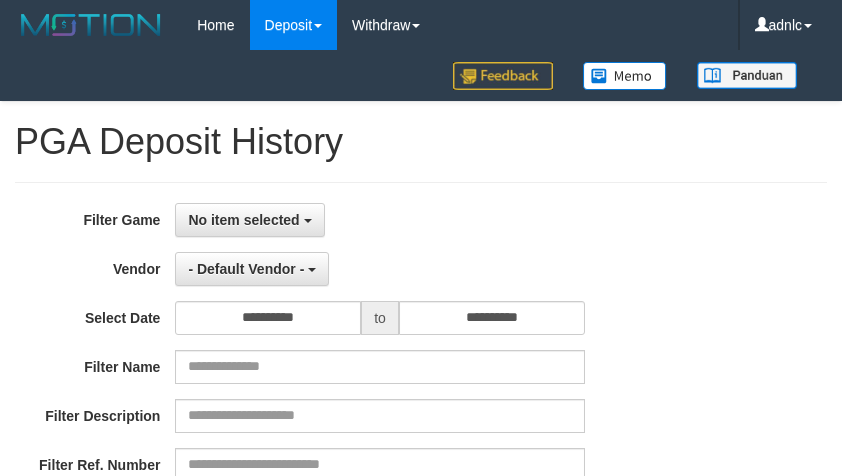select 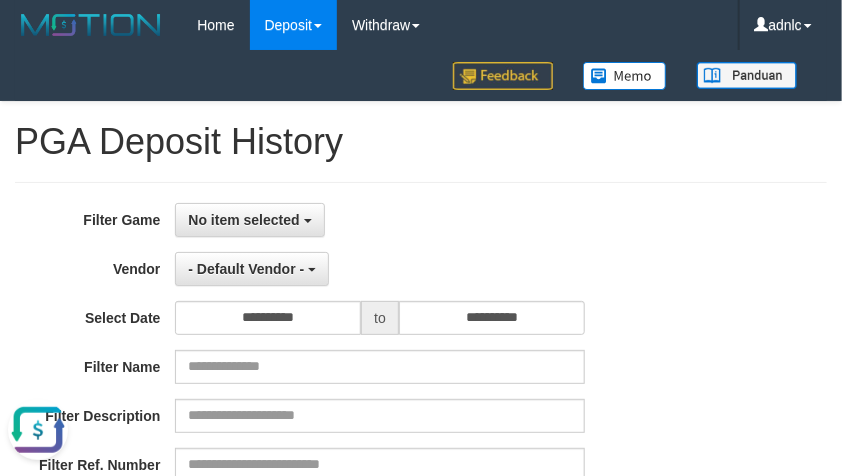scroll, scrollTop: 0, scrollLeft: 0, axis: both 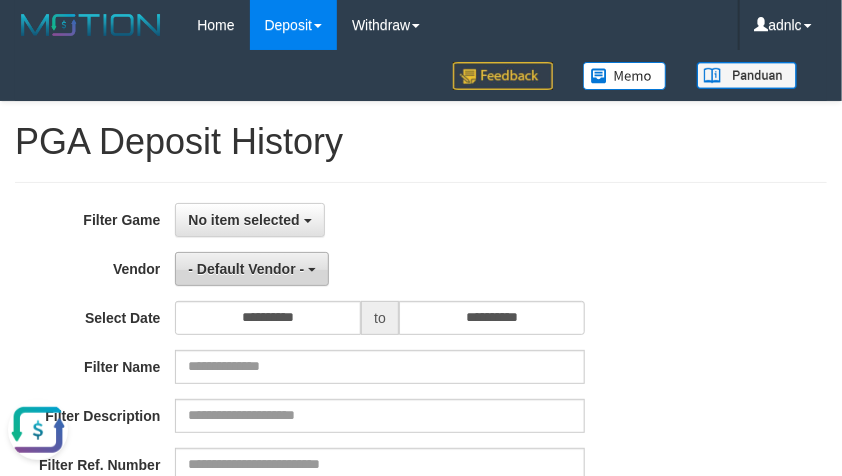 click on "- Default Vendor -" at bounding box center [246, 269] 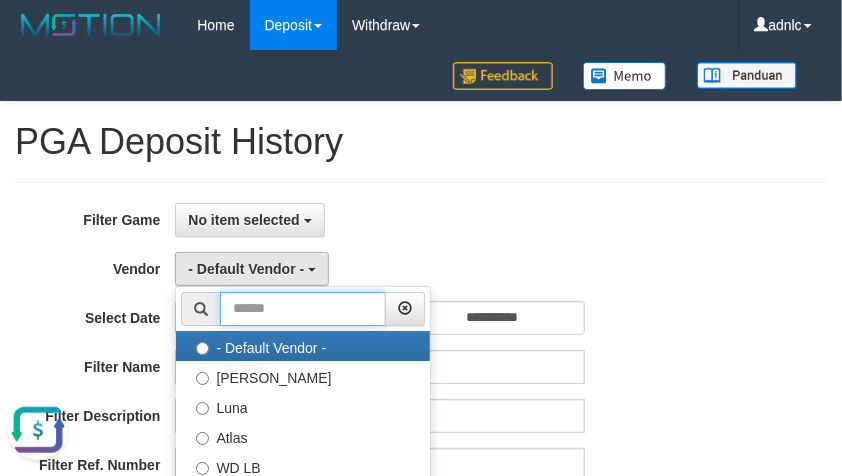 click at bounding box center [303, 309] 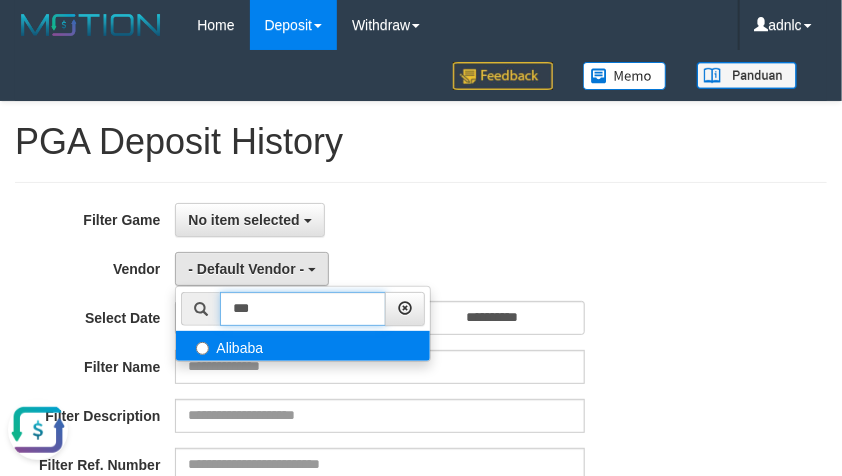 type on "***" 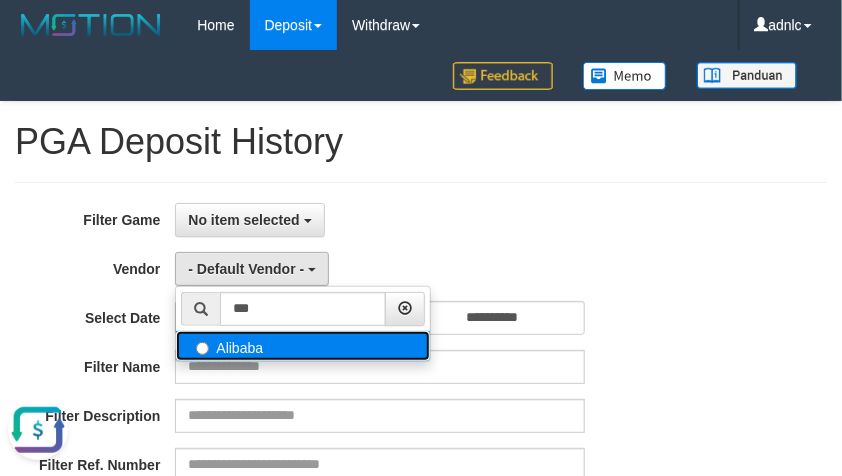 click on "Alibaba" at bounding box center [303, 346] 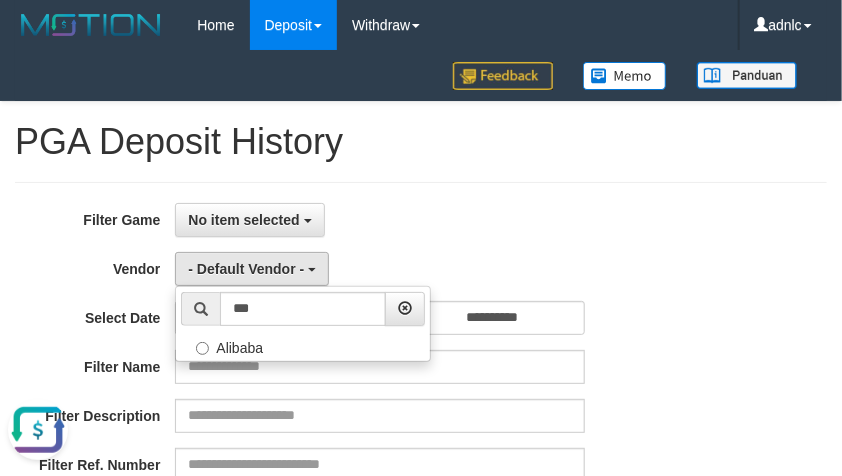 select on "**********" 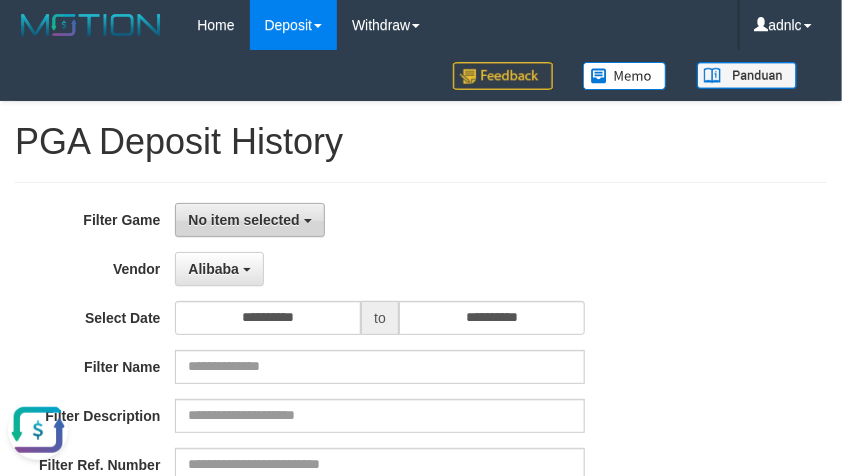 click on "No item selected" at bounding box center (243, 220) 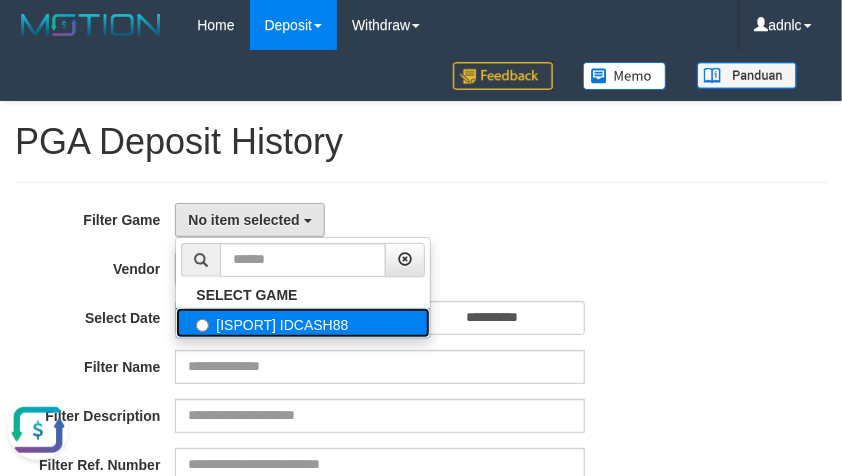 click on "[ISPORT] IDCASH88" at bounding box center (303, 323) 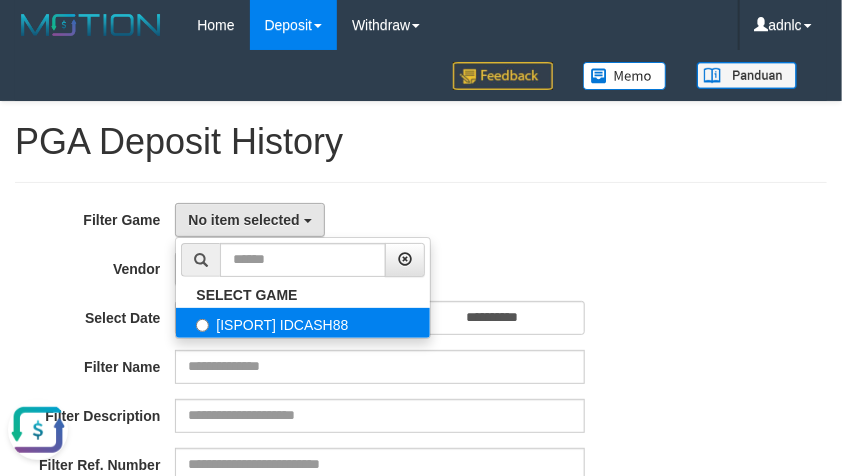select on "***" 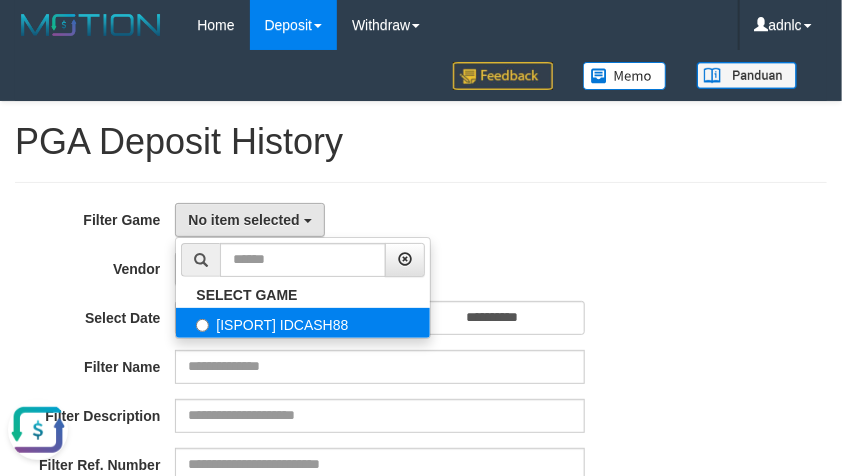 scroll, scrollTop: 17, scrollLeft: 0, axis: vertical 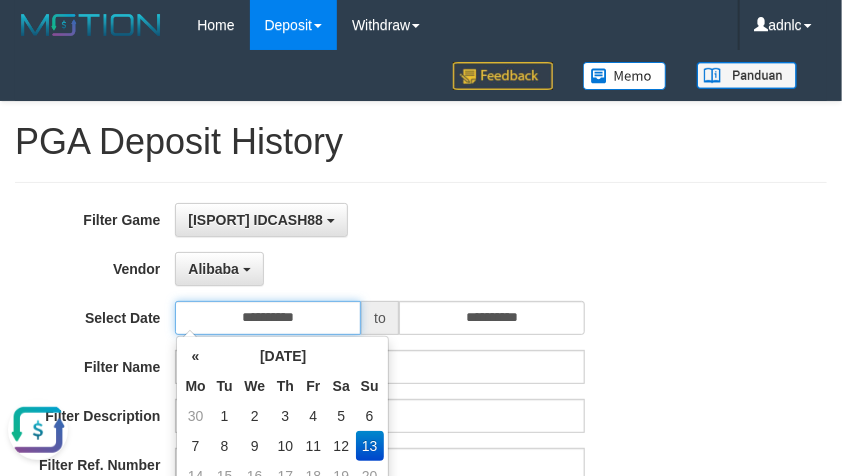click on "**********" at bounding box center (268, 318) 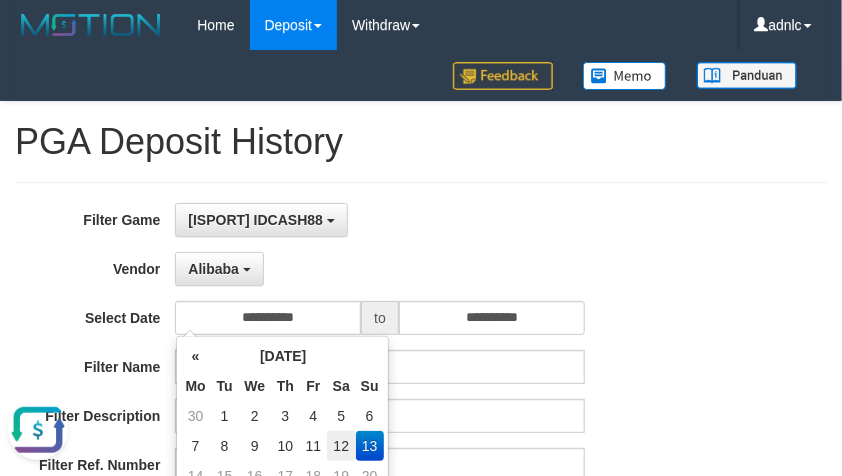 click on "12" at bounding box center (341, 446) 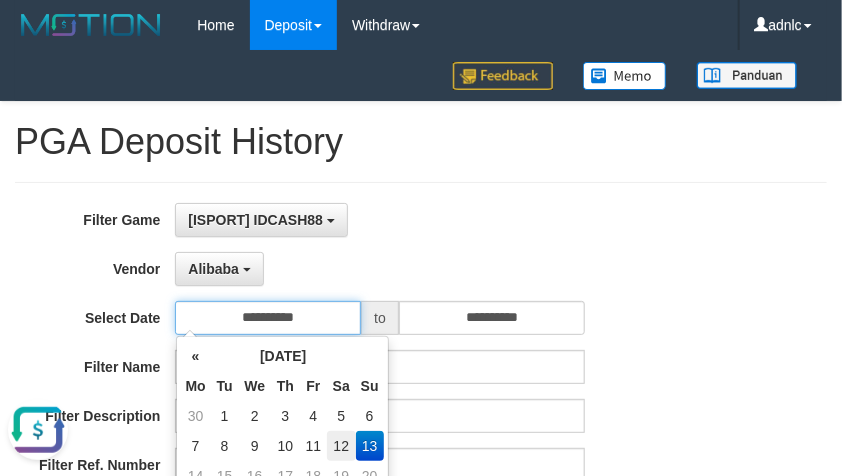 type on "**********" 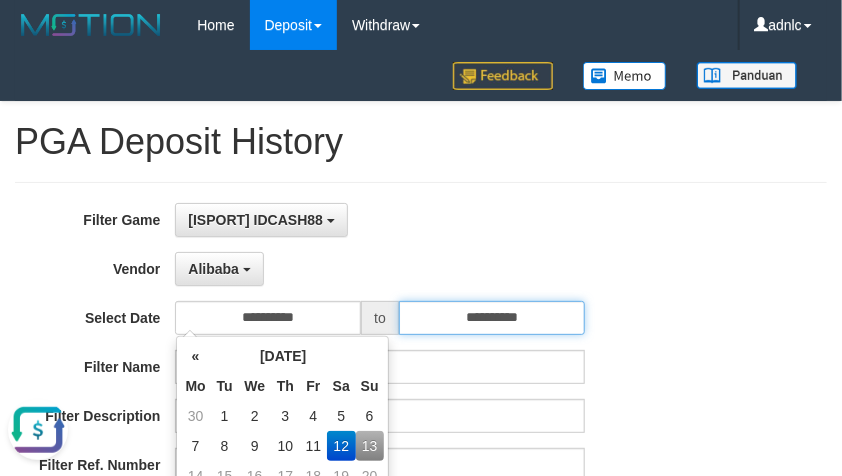 drag, startPoint x: 504, startPoint y: 327, endPoint x: 530, endPoint y: 327, distance: 26 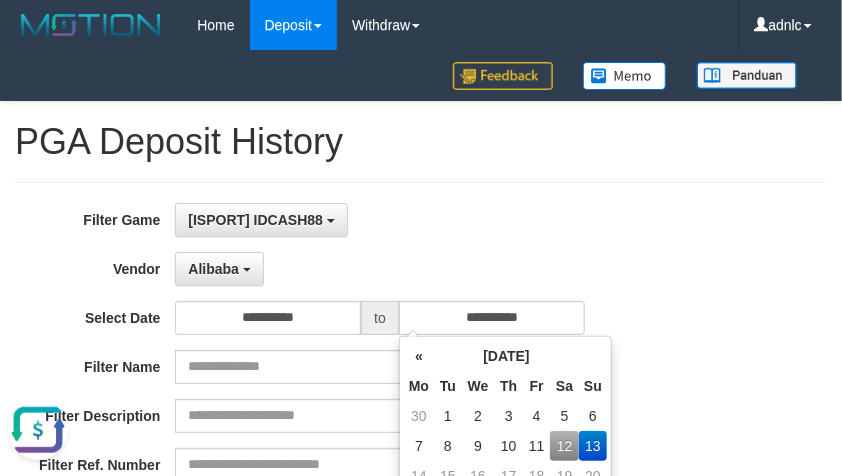 click on "12" at bounding box center [564, 446] 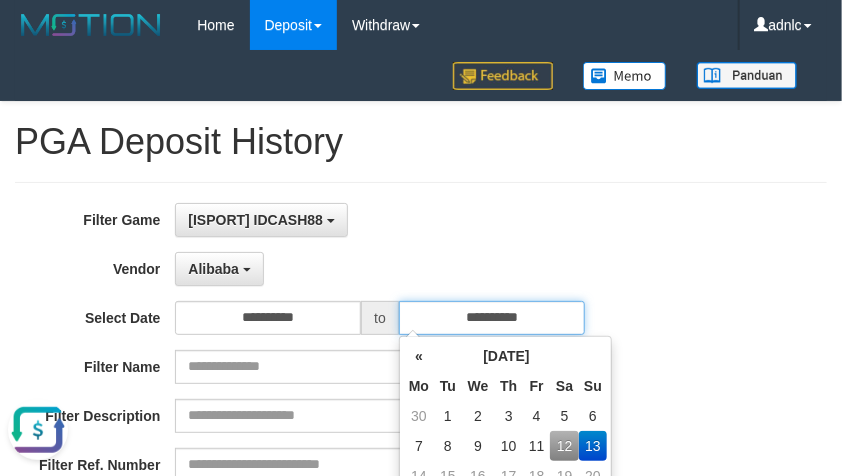 type on "**********" 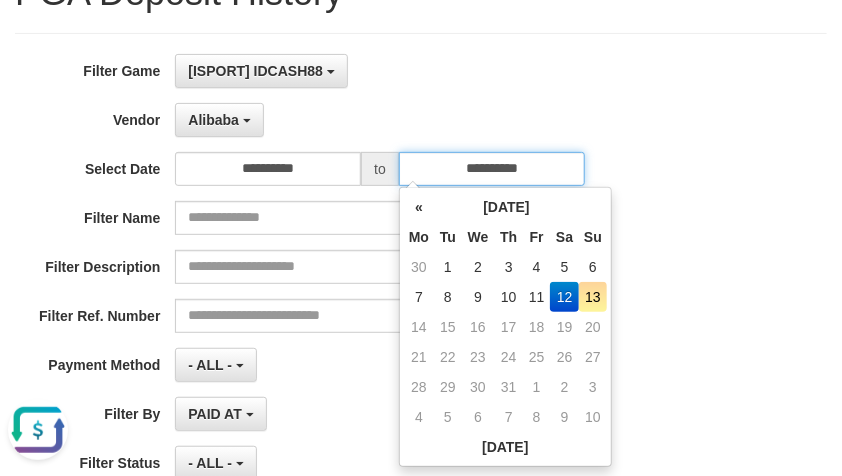 scroll, scrollTop: 200, scrollLeft: 0, axis: vertical 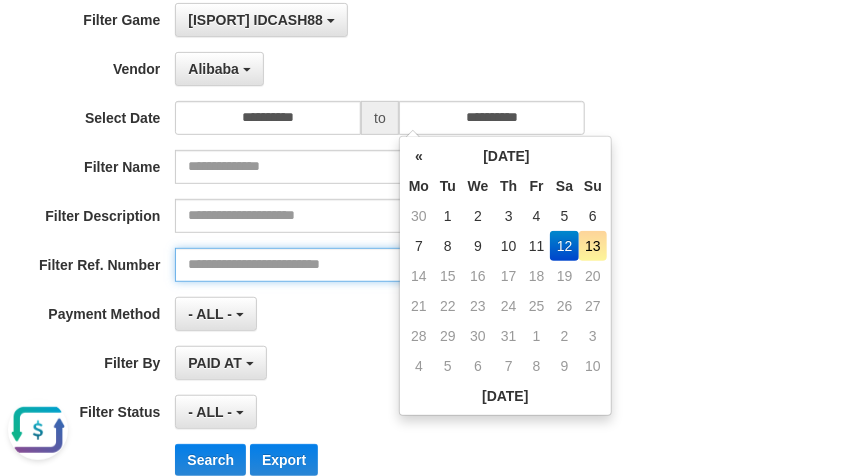 click at bounding box center [379, 265] 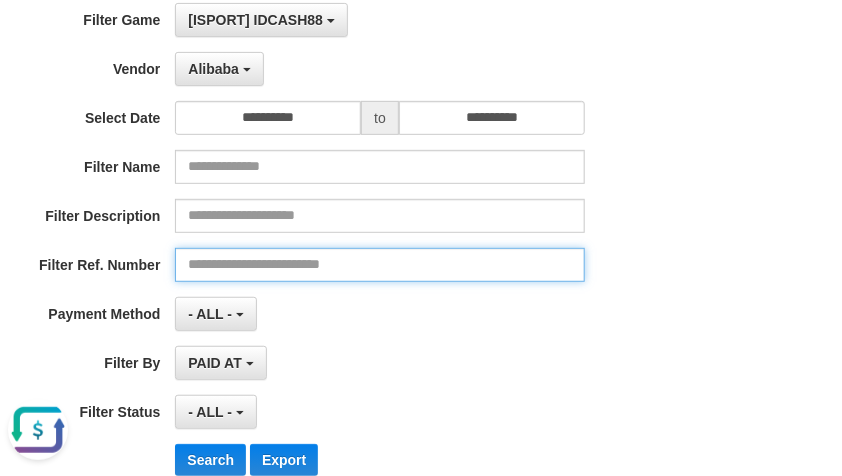 paste on "**********" 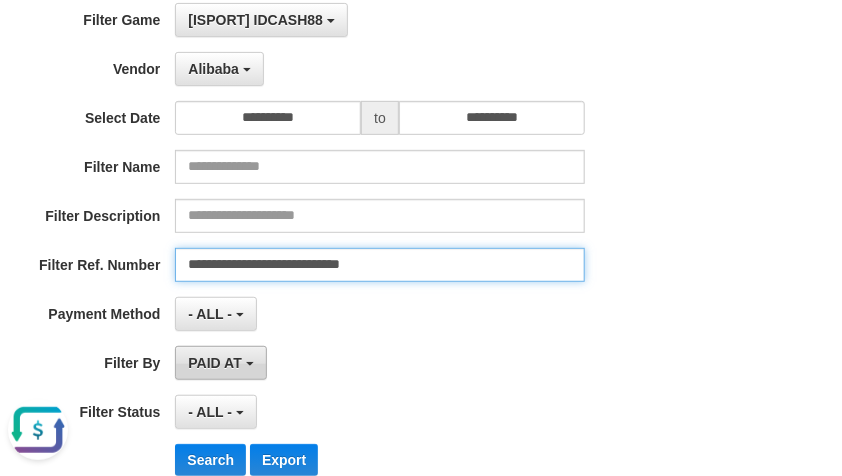 type on "**********" 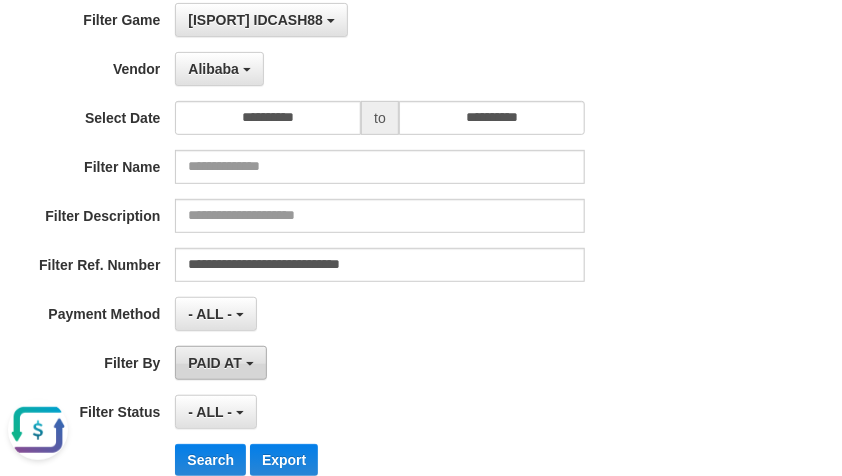 click on "PAID AT" at bounding box center [220, 363] 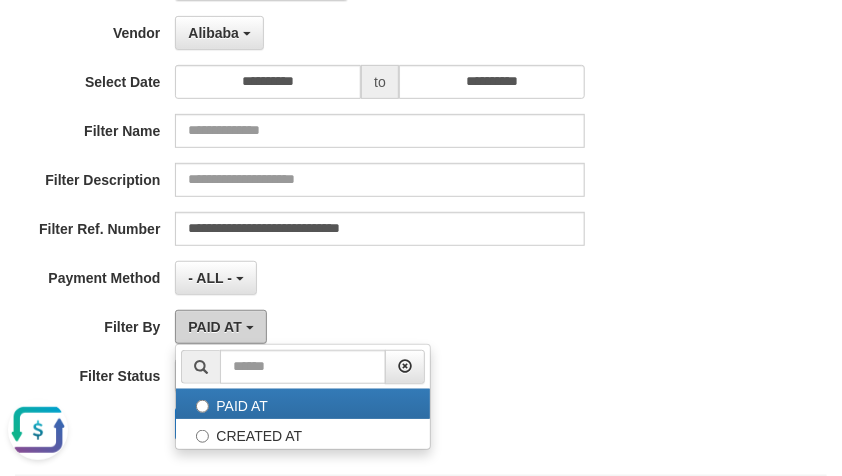 scroll, scrollTop: 300, scrollLeft: 0, axis: vertical 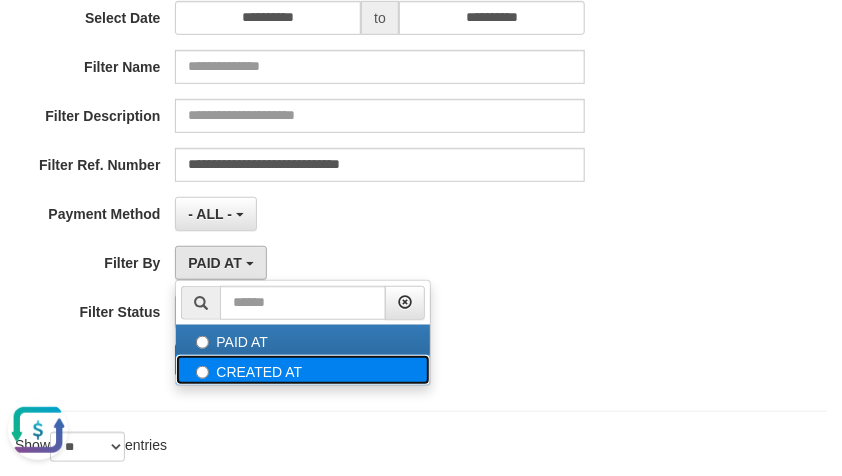 click on "CREATED AT" at bounding box center [303, 370] 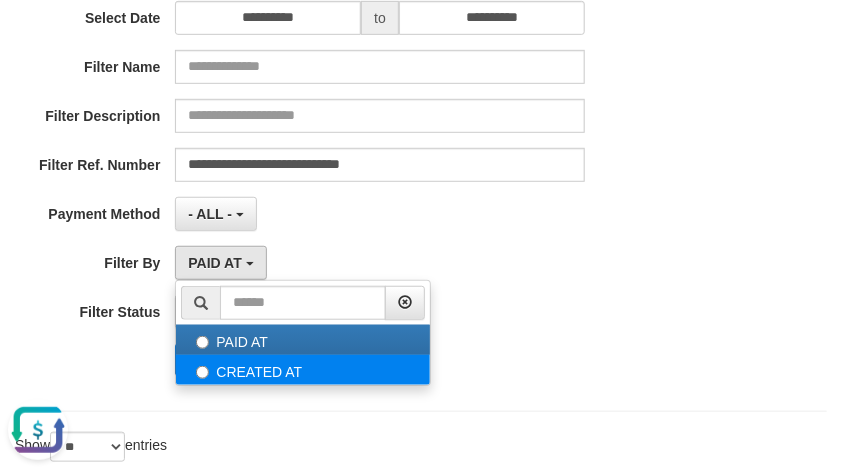 select on "*" 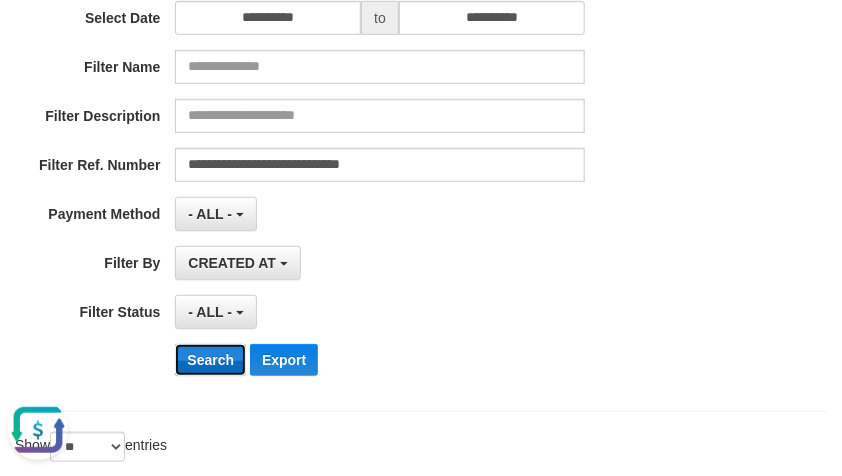 click on "Search" at bounding box center (210, 360) 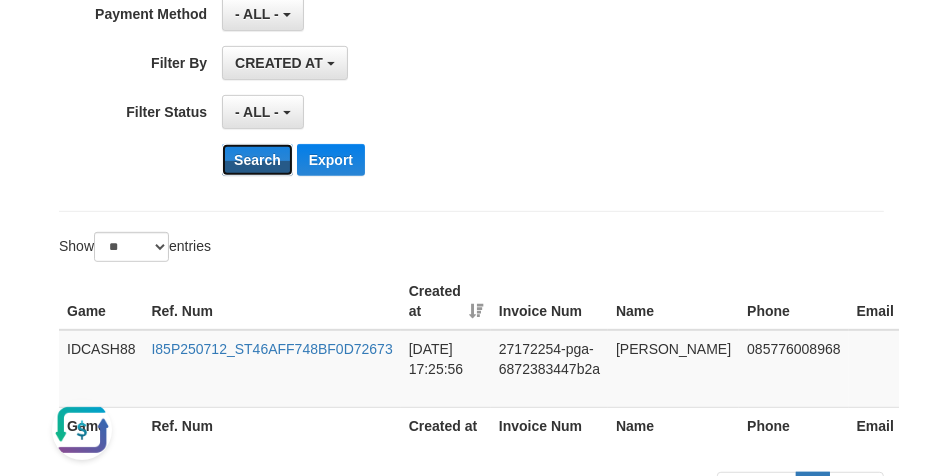 scroll, scrollTop: 450, scrollLeft: 0, axis: vertical 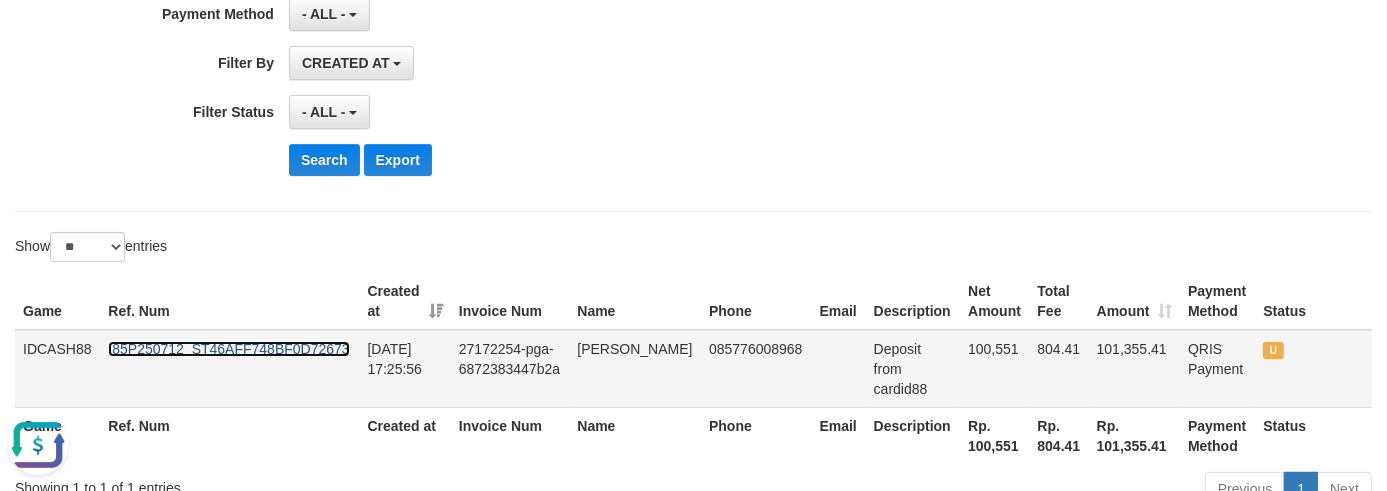 click on "I85P250712_ST46AFF748BF0D72673" at bounding box center [228, 349] 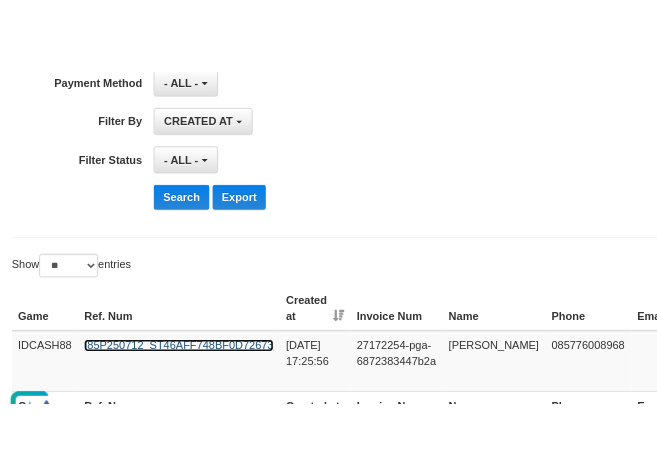 scroll, scrollTop: 500, scrollLeft: 0, axis: vertical 